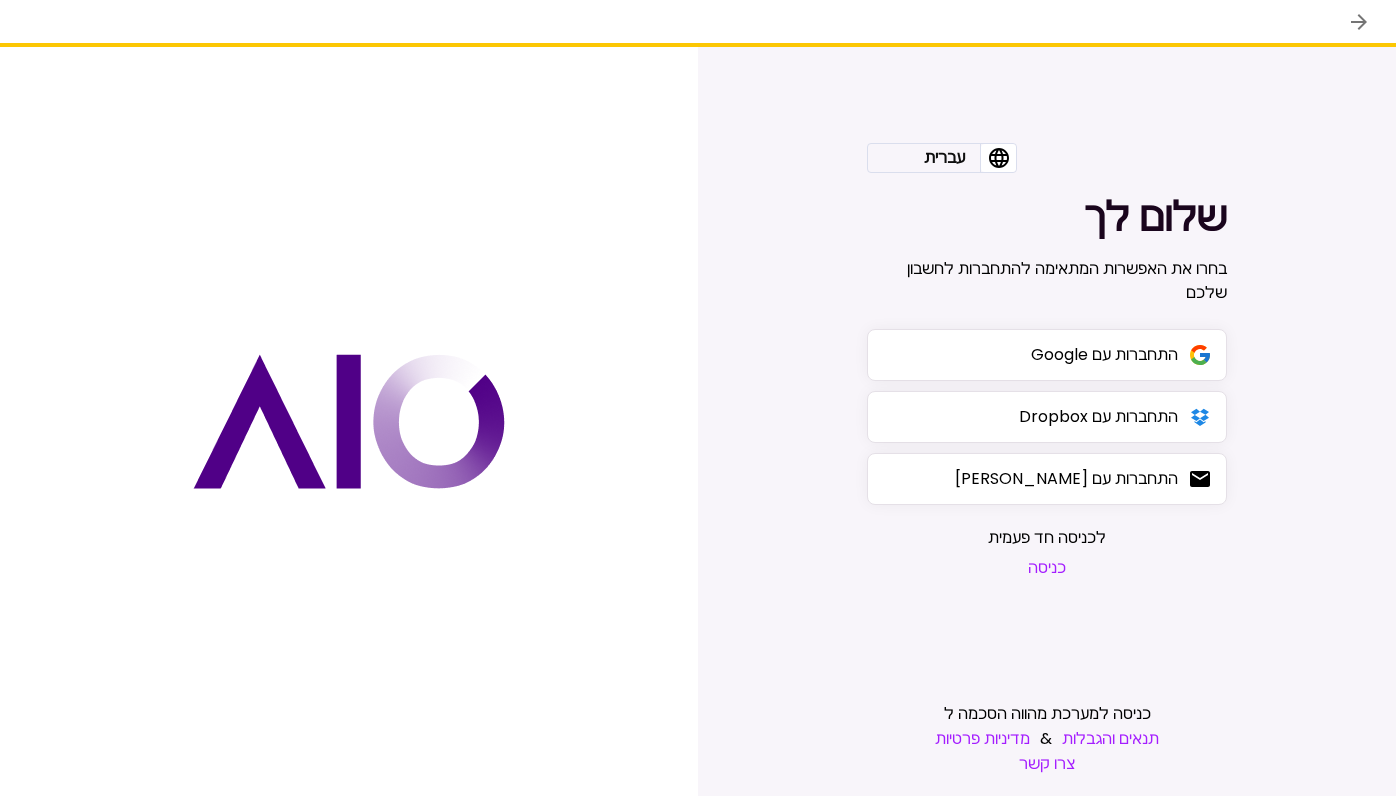 scroll, scrollTop: 0, scrollLeft: 0, axis: both 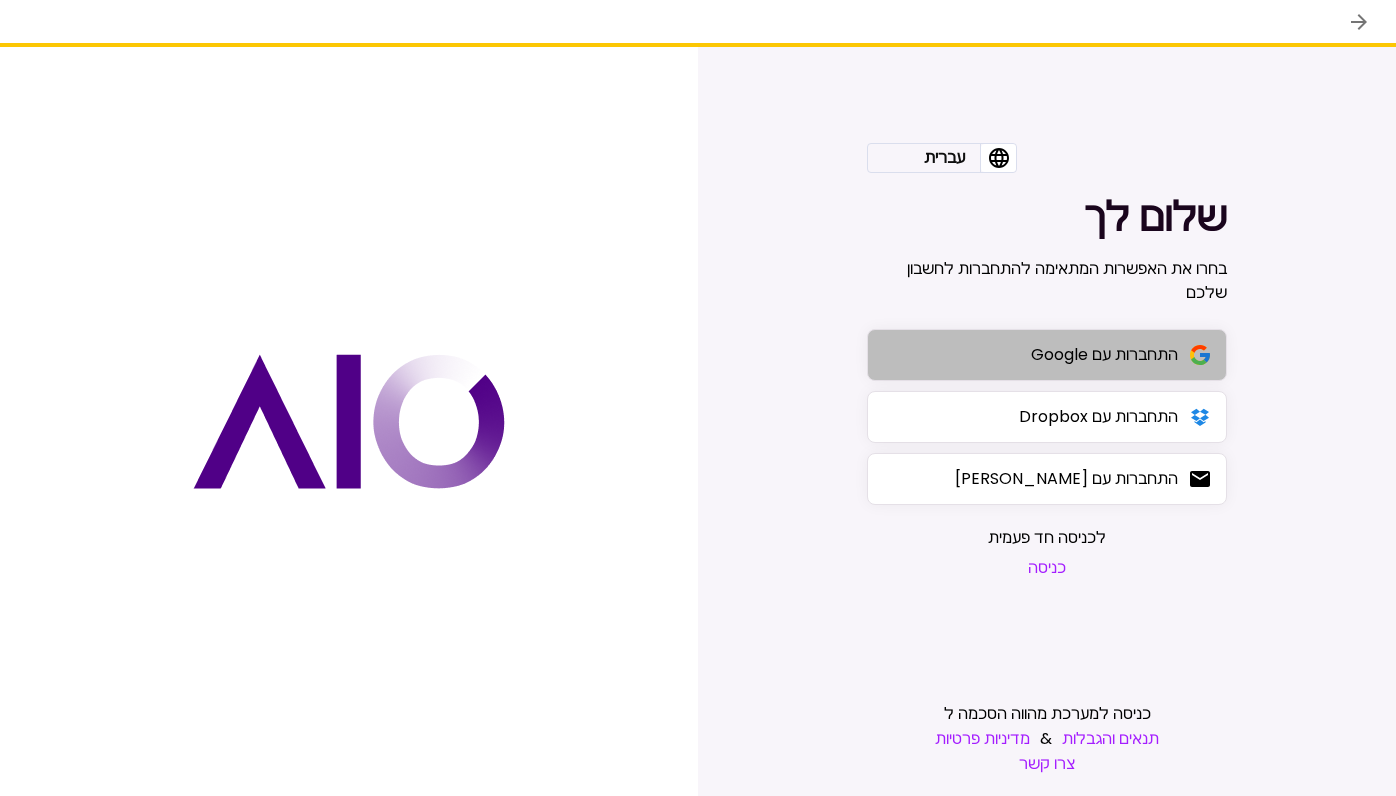 click on "התחברות עם Google" at bounding box center (1047, 355) 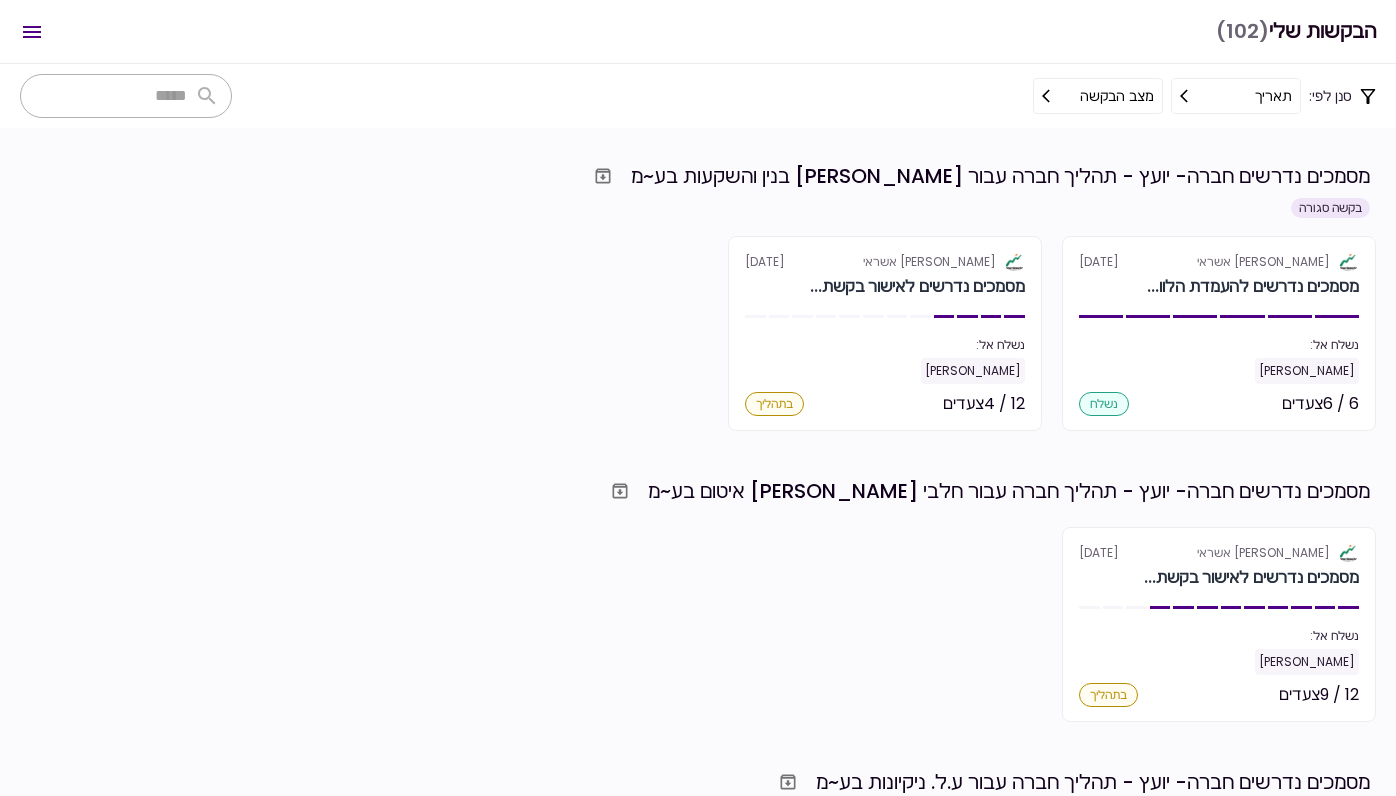 scroll, scrollTop: 0, scrollLeft: 0, axis: both 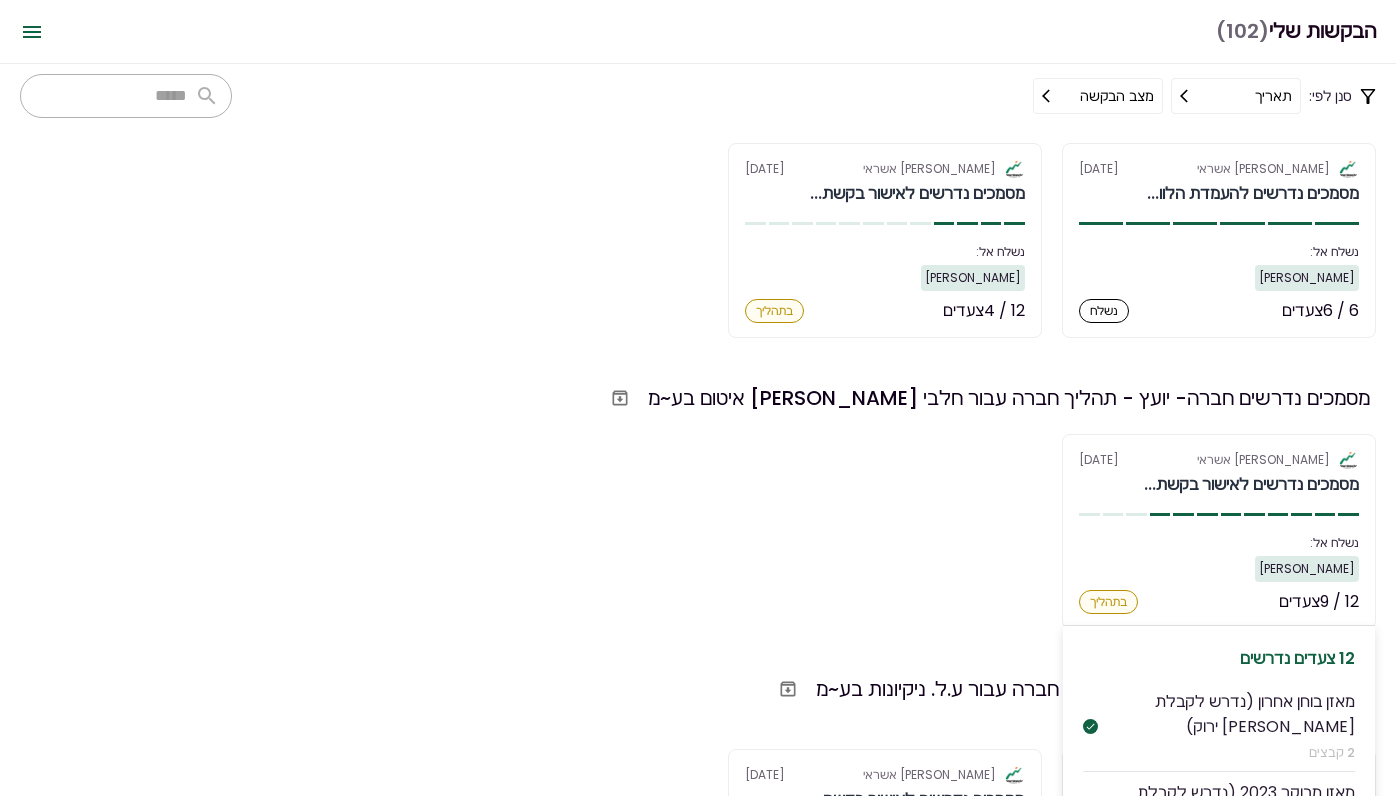 click on "אלטשולר שחם אשראי [DATE] מסמכים נדרשים לאישור בקשת... נשלח אל: [PERSON_NAME] 12 / 9  צעדים בתהליך 12   צעדים נדרשים מאזן בוחן אחרון (נדרש לקבלת [PERSON_NAME] ירוק) 2 קבצים מאזן מבוקר 2023 (נדרש לקבלת [PERSON_NAME] ירוק) קובץ 1 דפי חשבון (נדרש לקבלת [PERSON_NAME] ירוק) 3 קבצים ריכוז יתרות 3 קבצים פירוט הלוואות בנקאיות 3 קבצים פירוט הלוואות חוץ בנקאיות אין קבצים נסח מפורט מרשם החברות 2 קבצים תעודת התאגדות קובץ 1 דו"ח מע"מ (ESNA) 2 קבצים דו"ח ביטוח לאומי עובדים (טופס 102) קובץ 1 דוח עושר אישי אין קבצים תעודות זהות של בעלי החברה אין קבצים" at bounding box center (1219, 531) 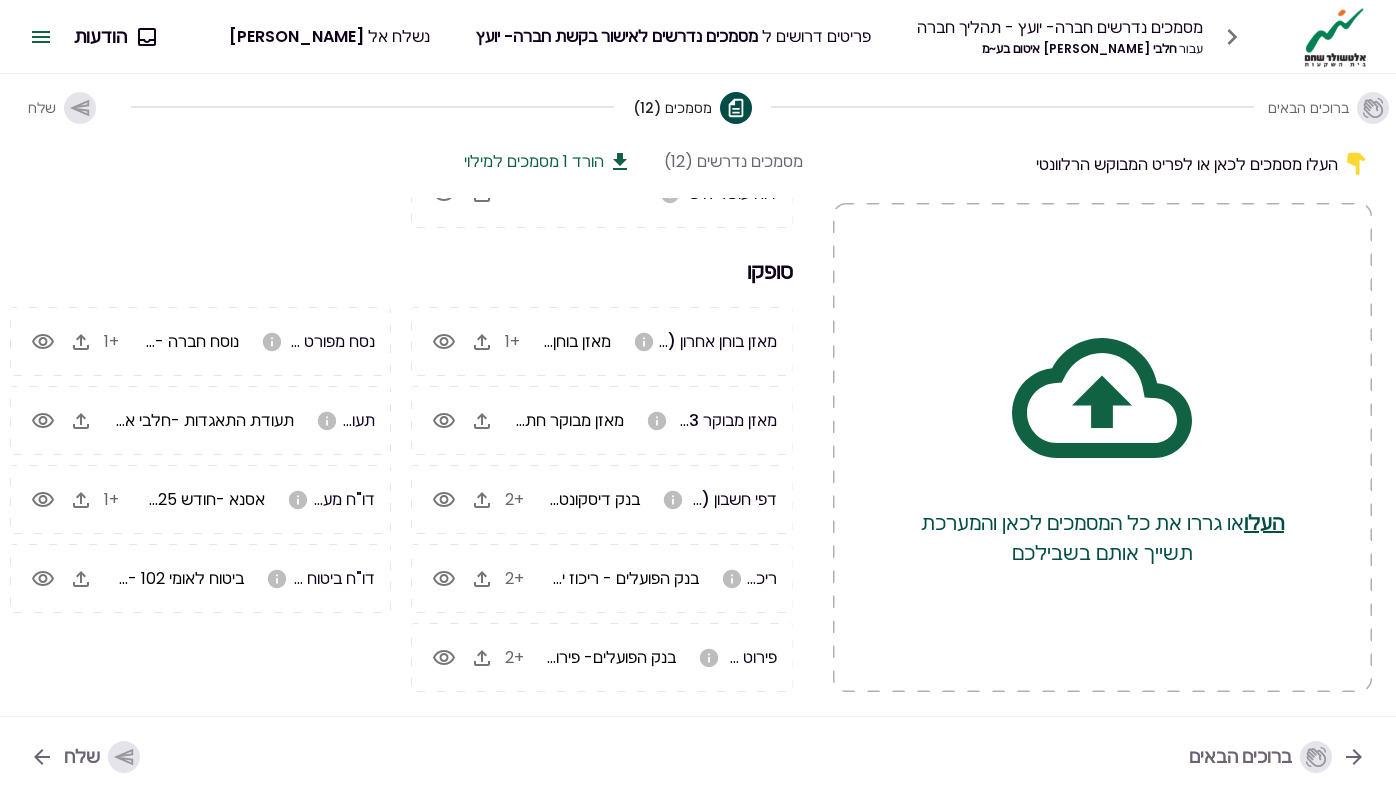 scroll, scrollTop: 169, scrollLeft: 0, axis: vertical 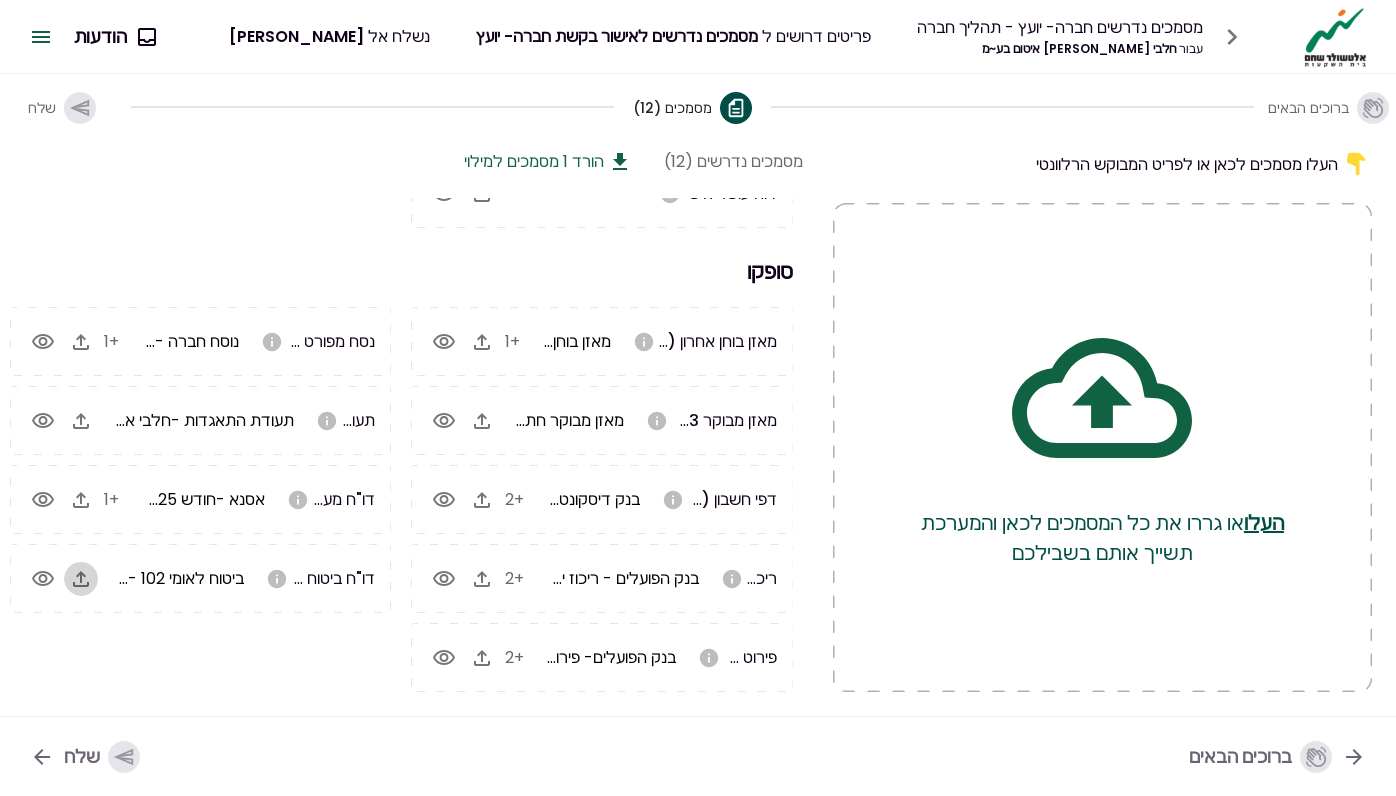 click 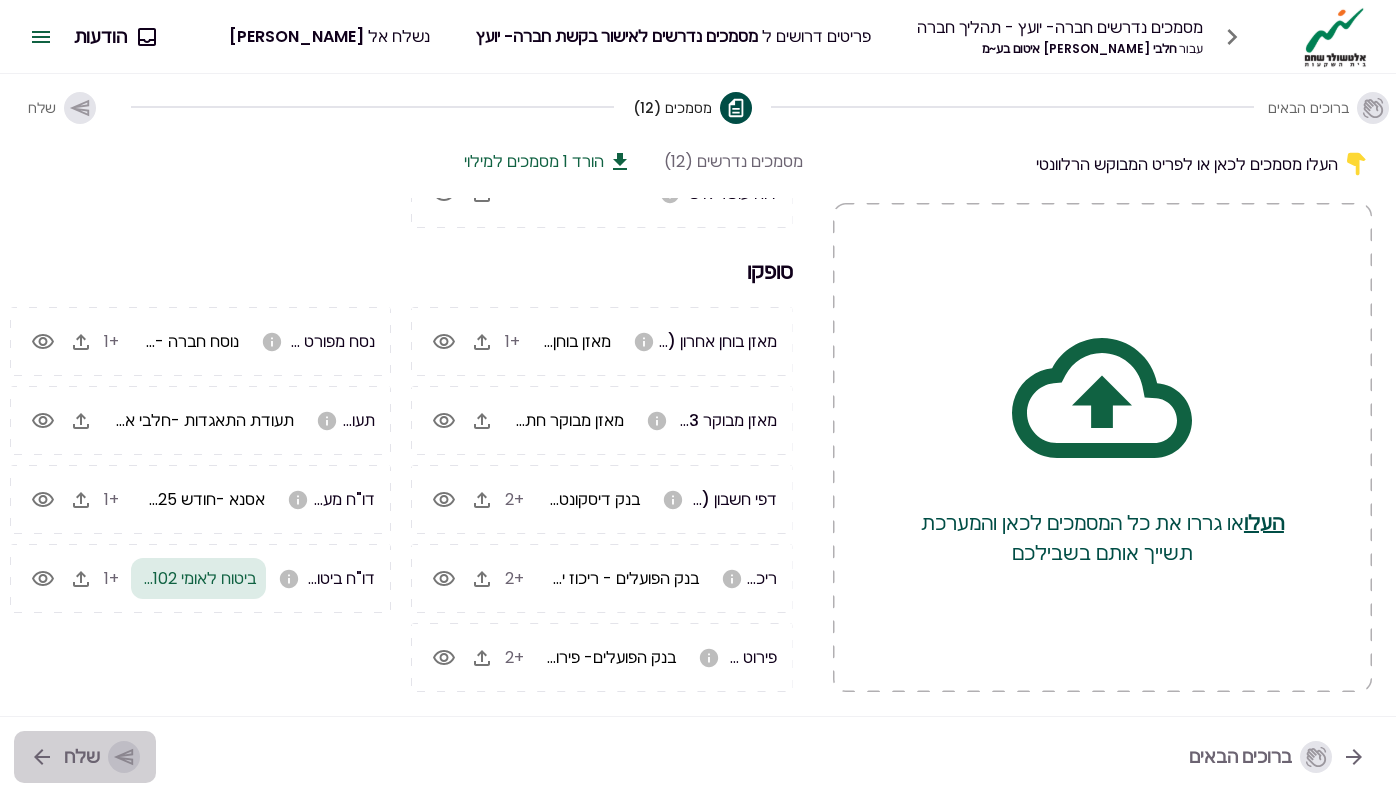click on "שלח" at bounding box center (85, 757) 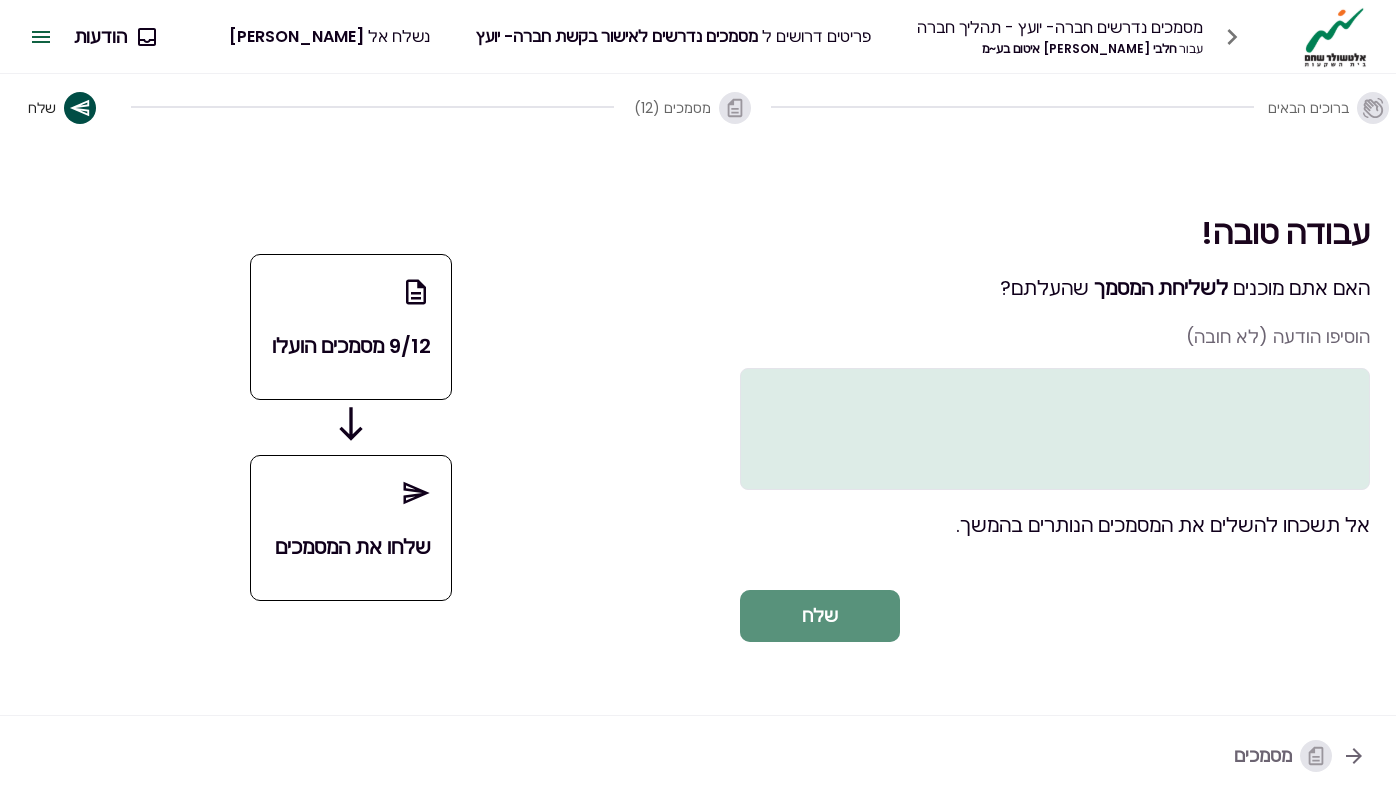 click on "שלח" at bounding box center (820, 616) 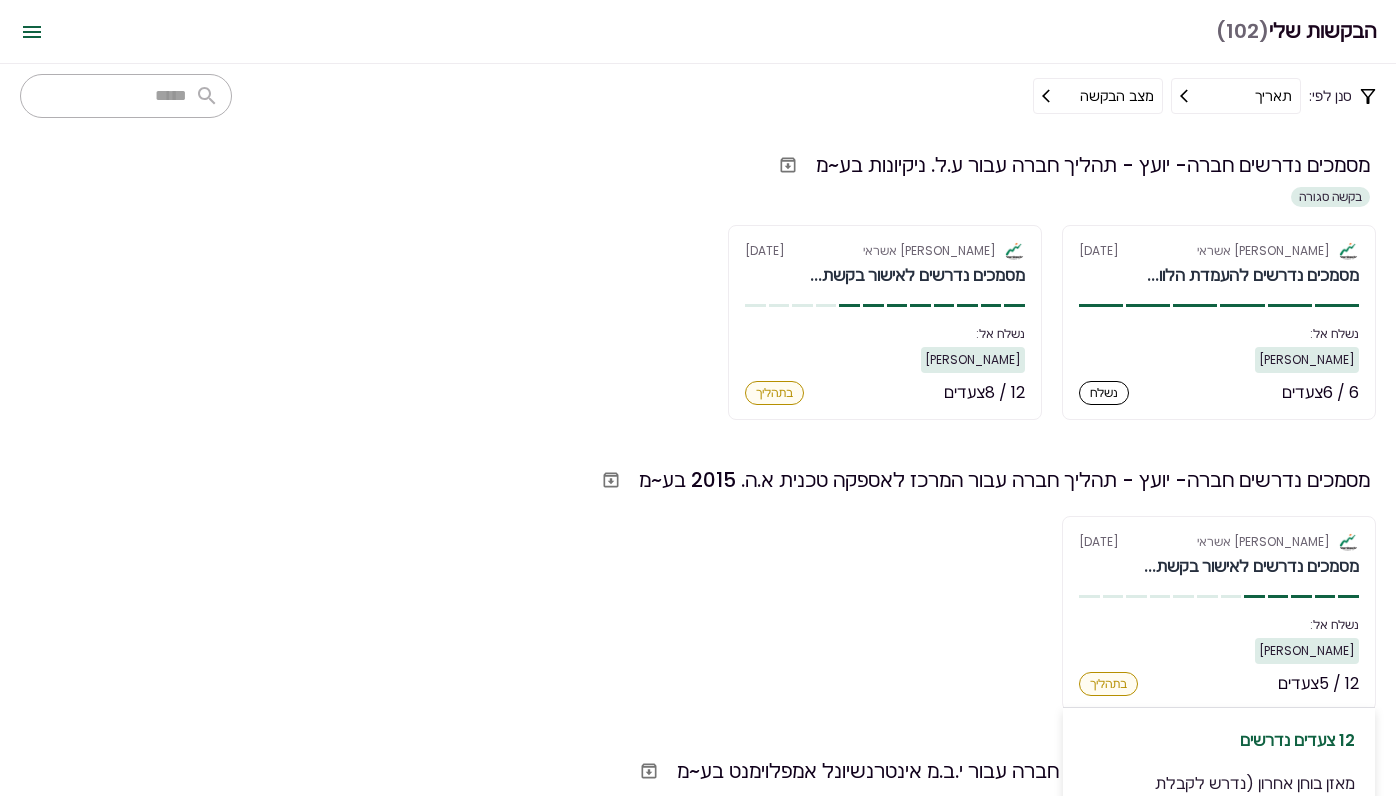 scroll, scrollTop: 646, scrollLeft: 0, axis: vertical 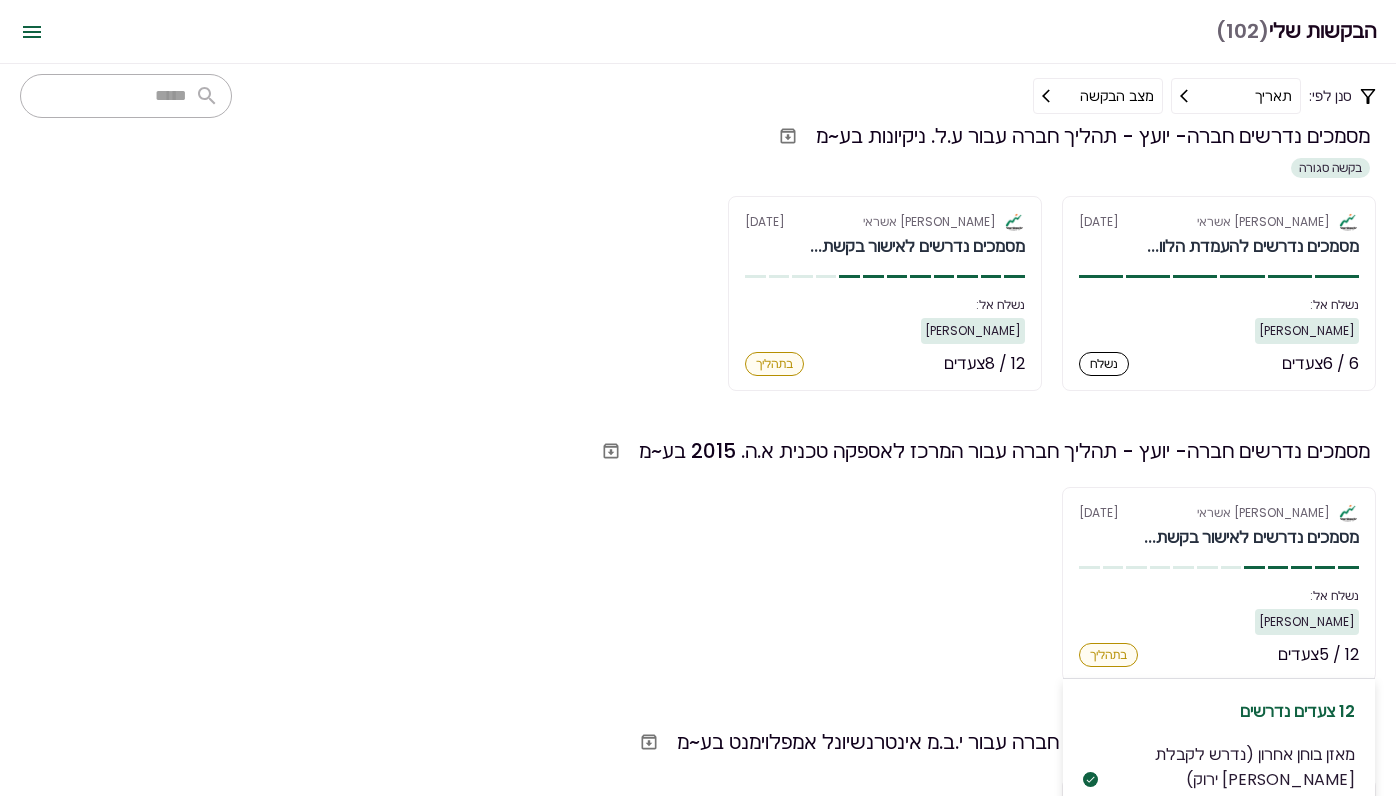 click on "אלטשולר שחם אשראי [DATE] מסמכים נדרשים לאישור בקשת... נשלח אל: [PERSON_NAME] 12 / 5  צעדים בתהליך 12   צעדים נדרשים מאזן בוחן אחרון (נדרש לקבלת [PERSON_NAME] ירוק) 3 קבצים מאזן מבוקר 2023 (נדרש לקבלת [PERSON_NAME] ירוק) 2 קבצים דפי חשבון (נדרש לקבלת [PERSON_NAME] ירוק) 3 קבצים ריכוז יתרות 3 קבצים פירוט הלוואות בנקאיות 3 קבצים פירוט הלוואות חוץ בנקאיות אין קבצים נסח מפורט מרשם החברות אין קבצים תעודת התאגדות אין קבצים דו"ח מע"מ (ESNA) אין קבצים דו"ח ביטוח לאומי עובדים (טופס 102) אין קבצים דוח עושר אישי אין קבצים תעודות זהות של בעלי החברה אין קבצים" at bounding box center [1219, 584] 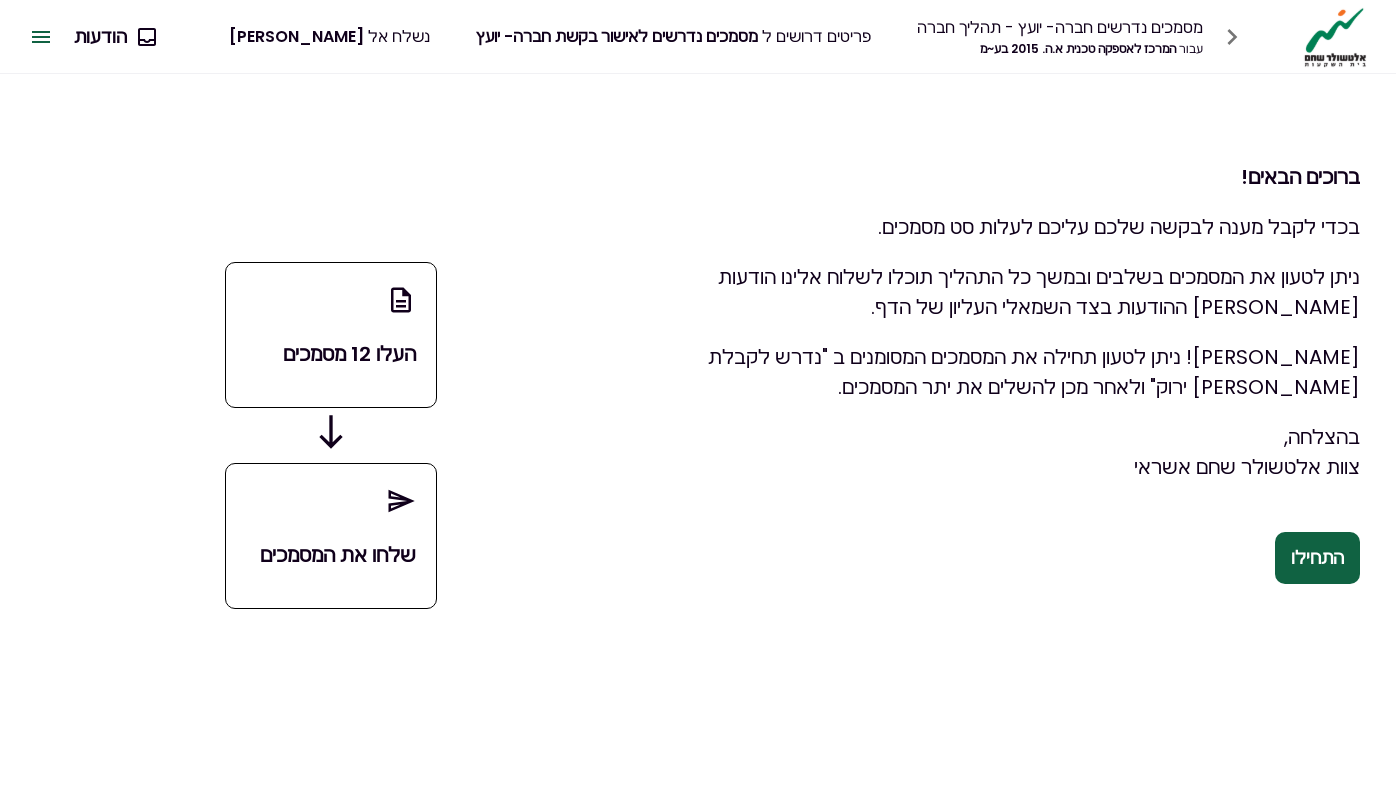 click on "התחילו" at bounding box center [1317, 558] 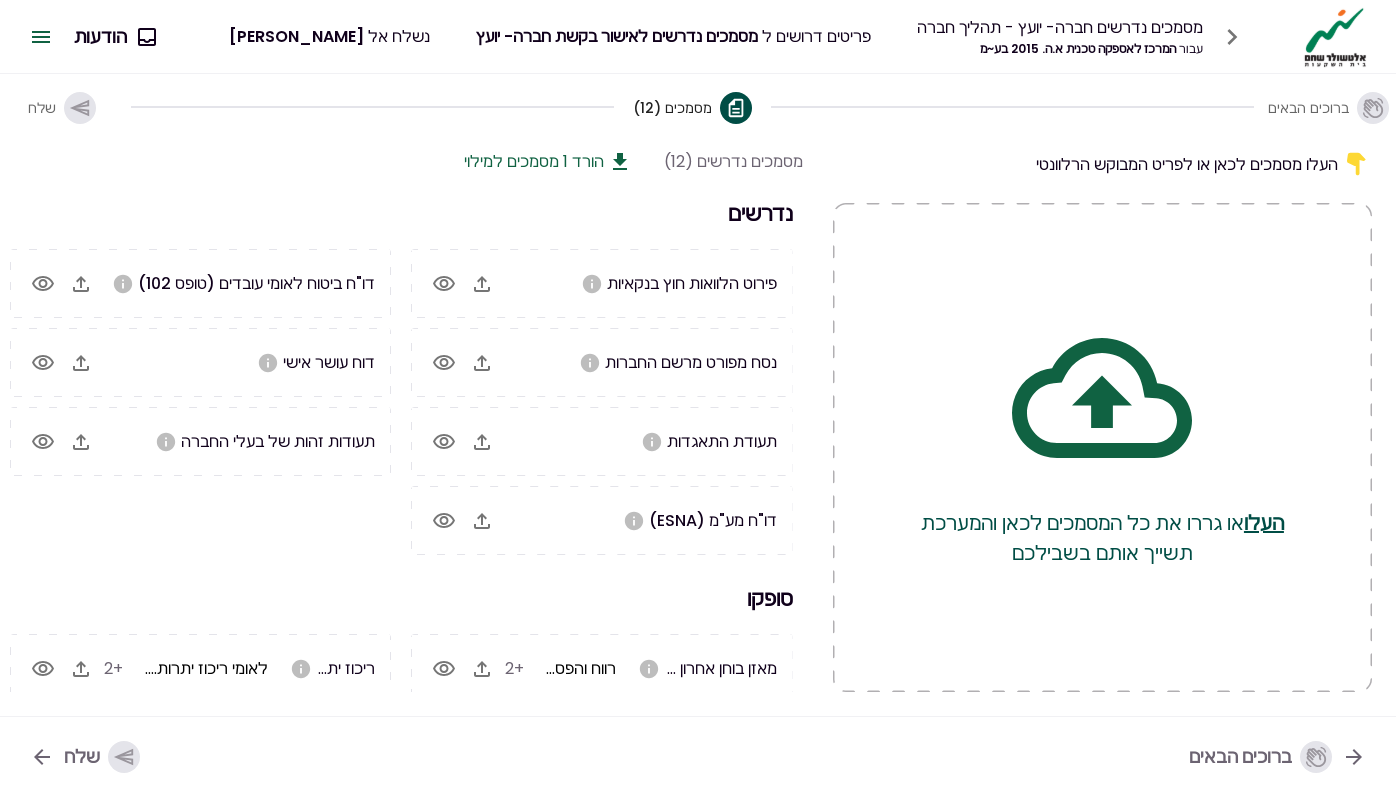 scroll, scrollTop: 0, scrollLeft: -1, axis: horizontal 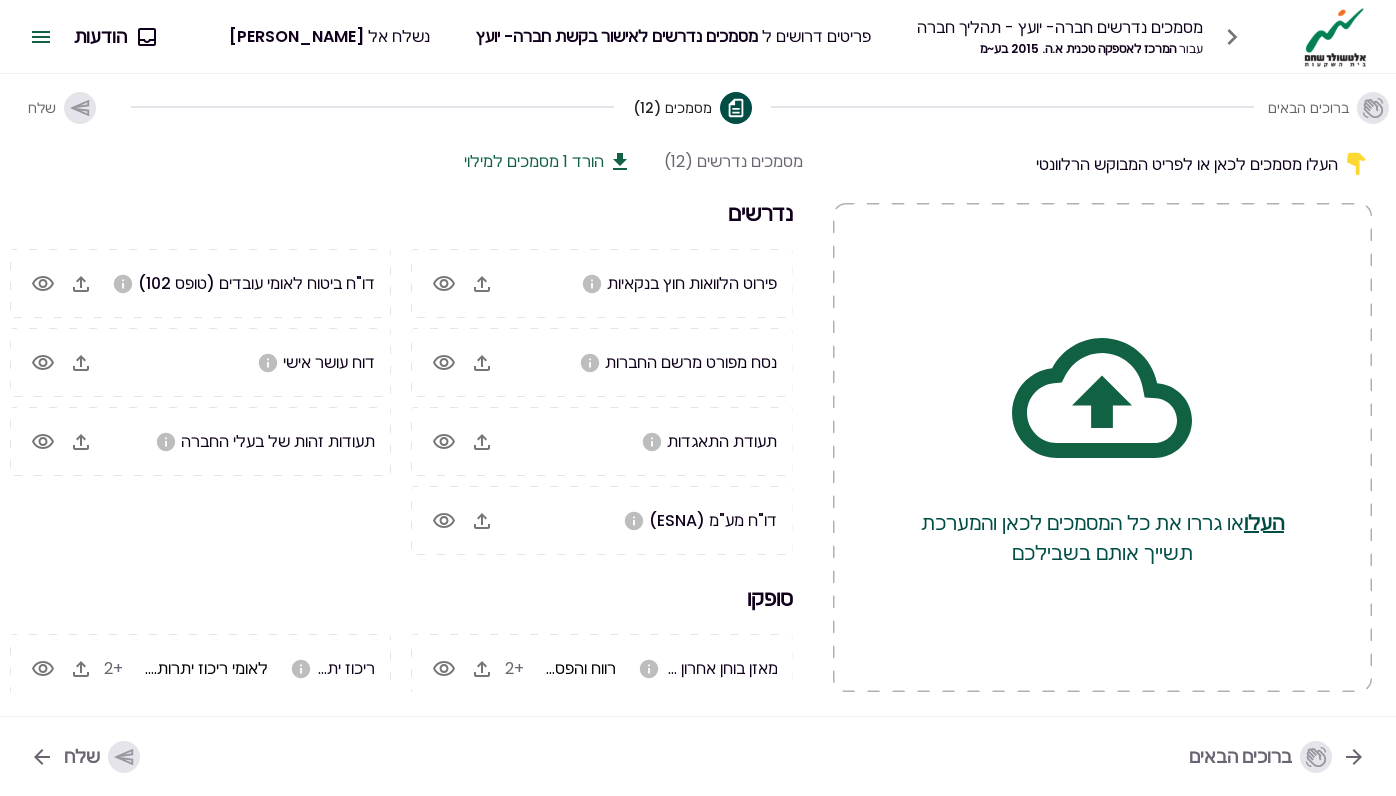 click 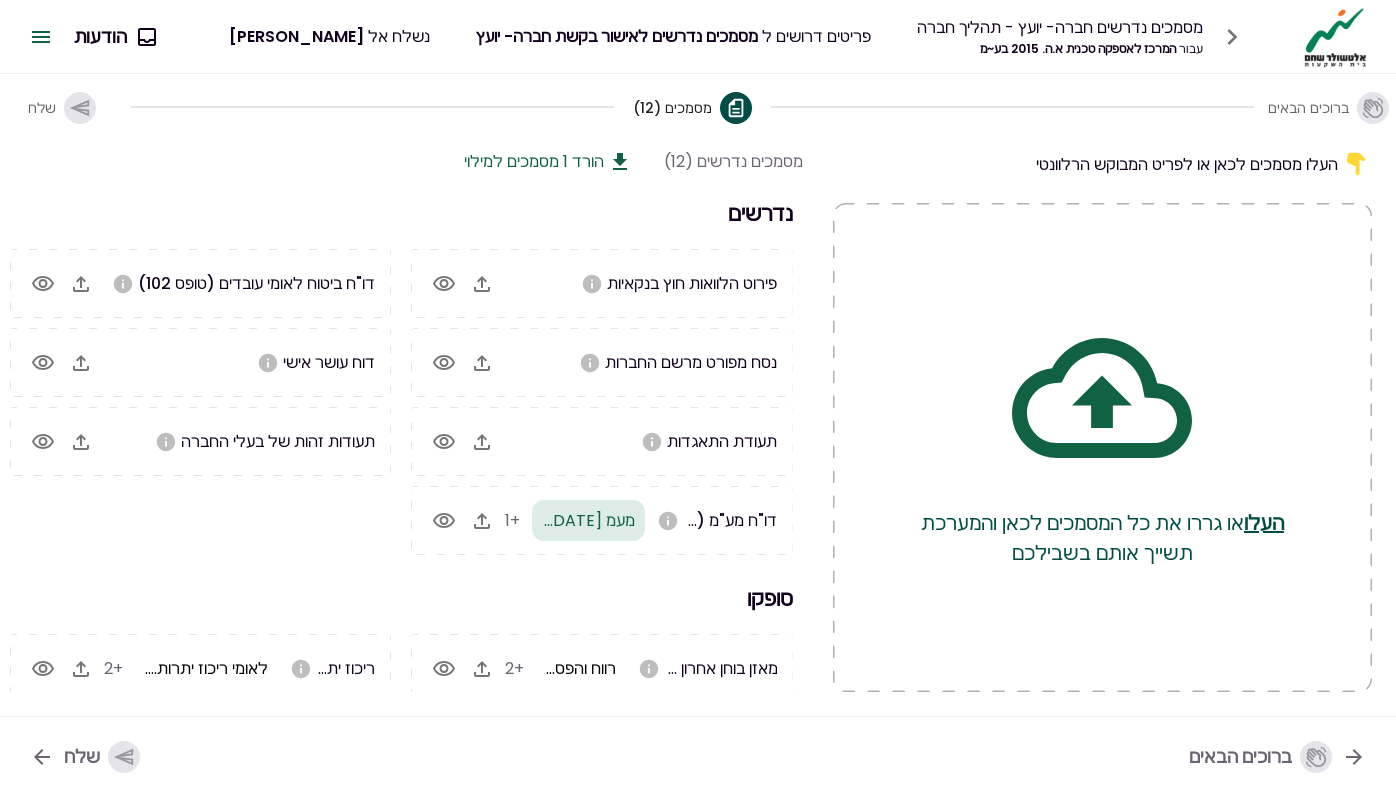 click 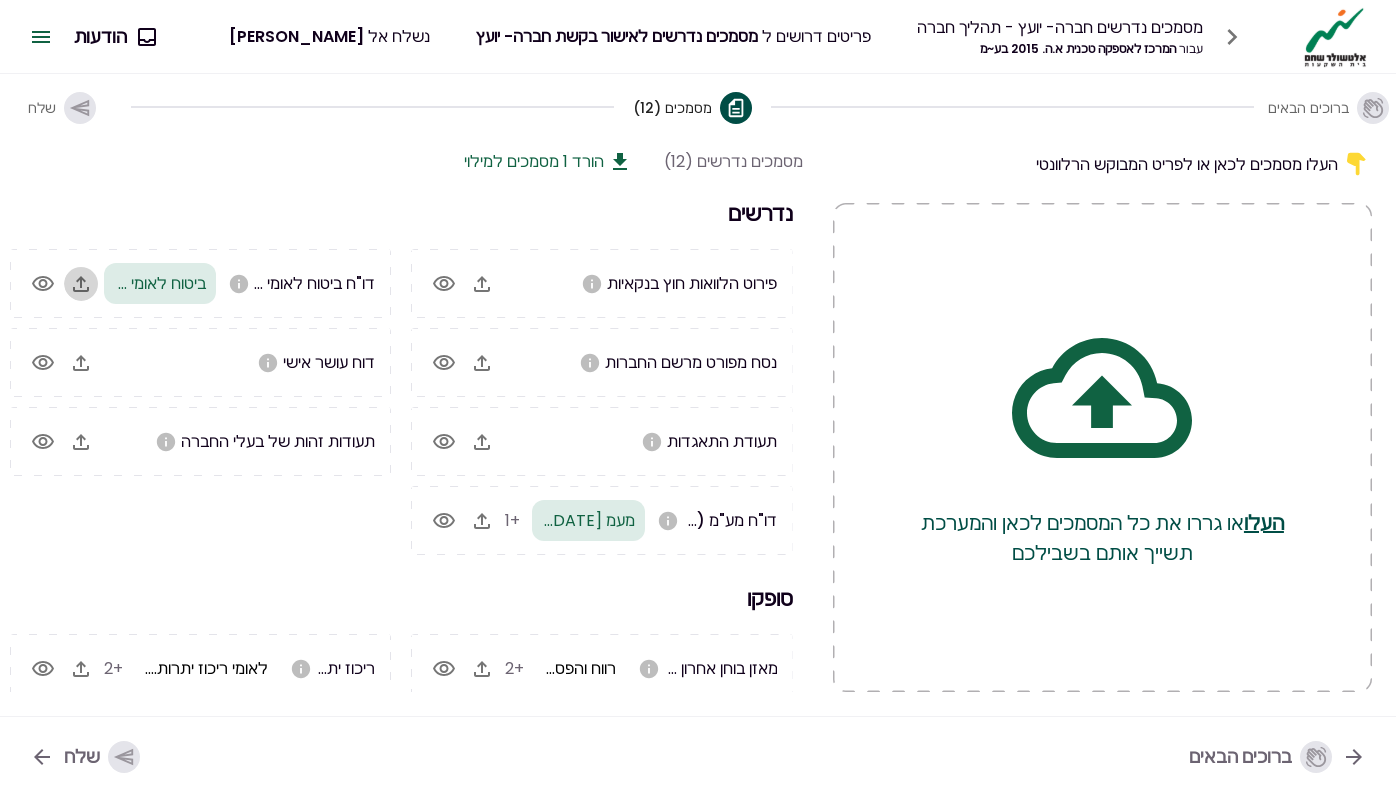 click 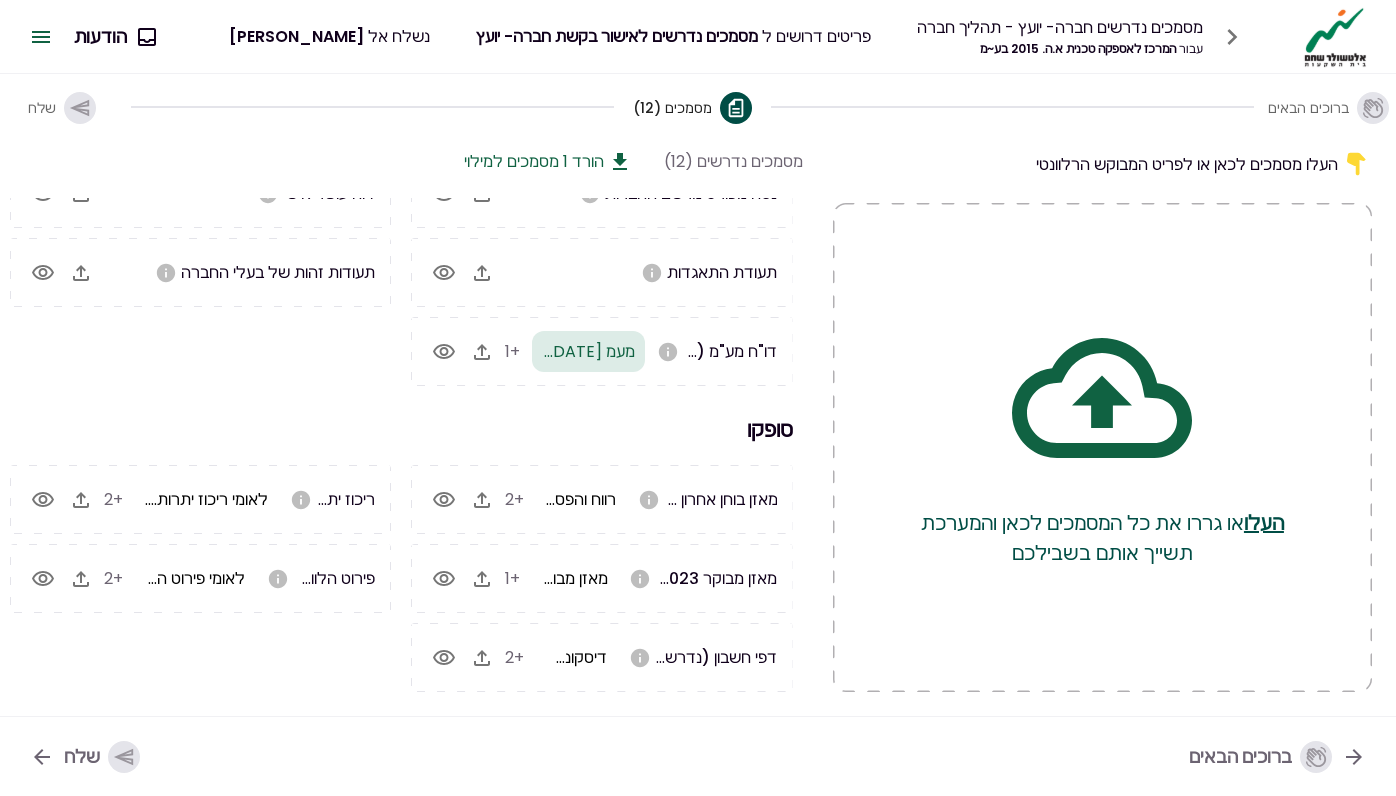 scroll, scrollTop: 169, scrollLeft: 0, axis: vertical 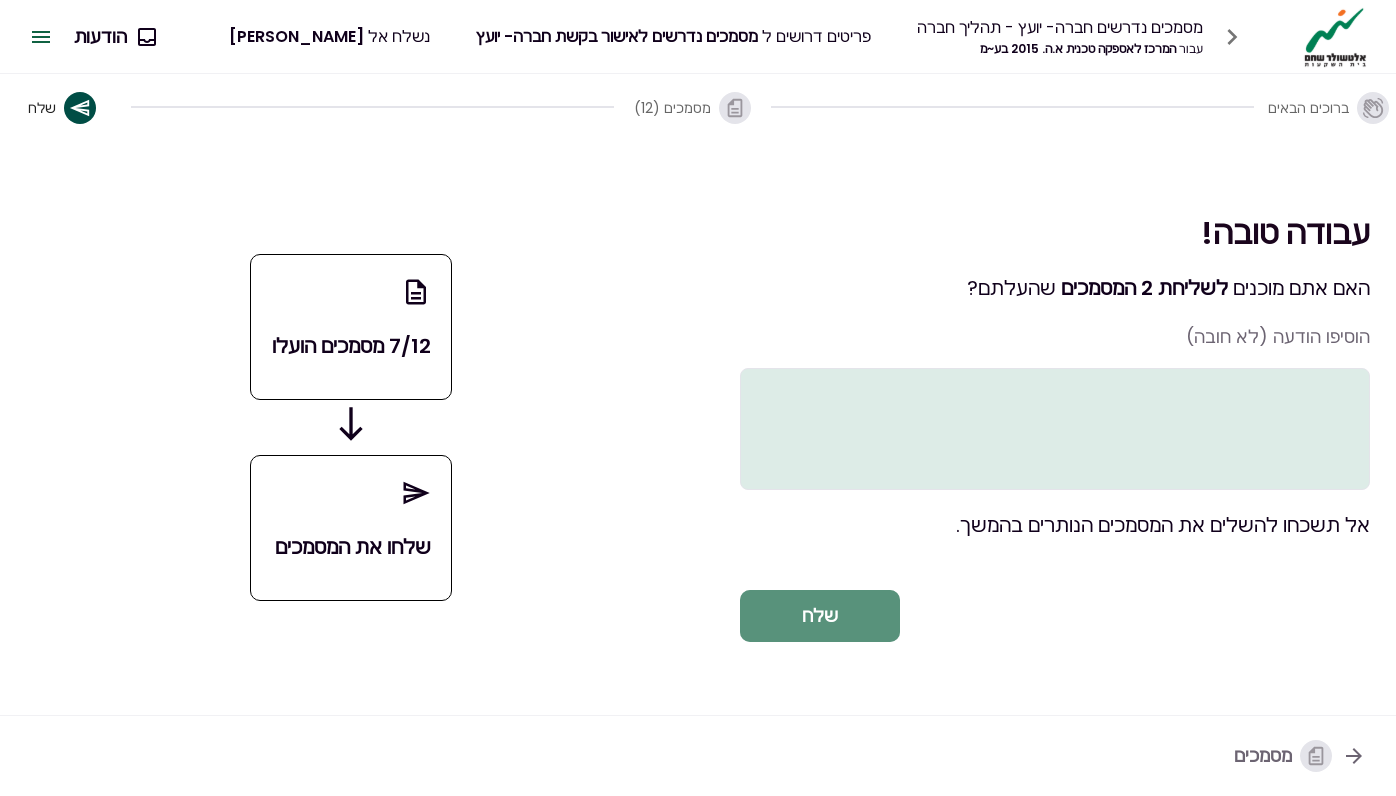 click on "שלח" at bounding box center (820, 616) 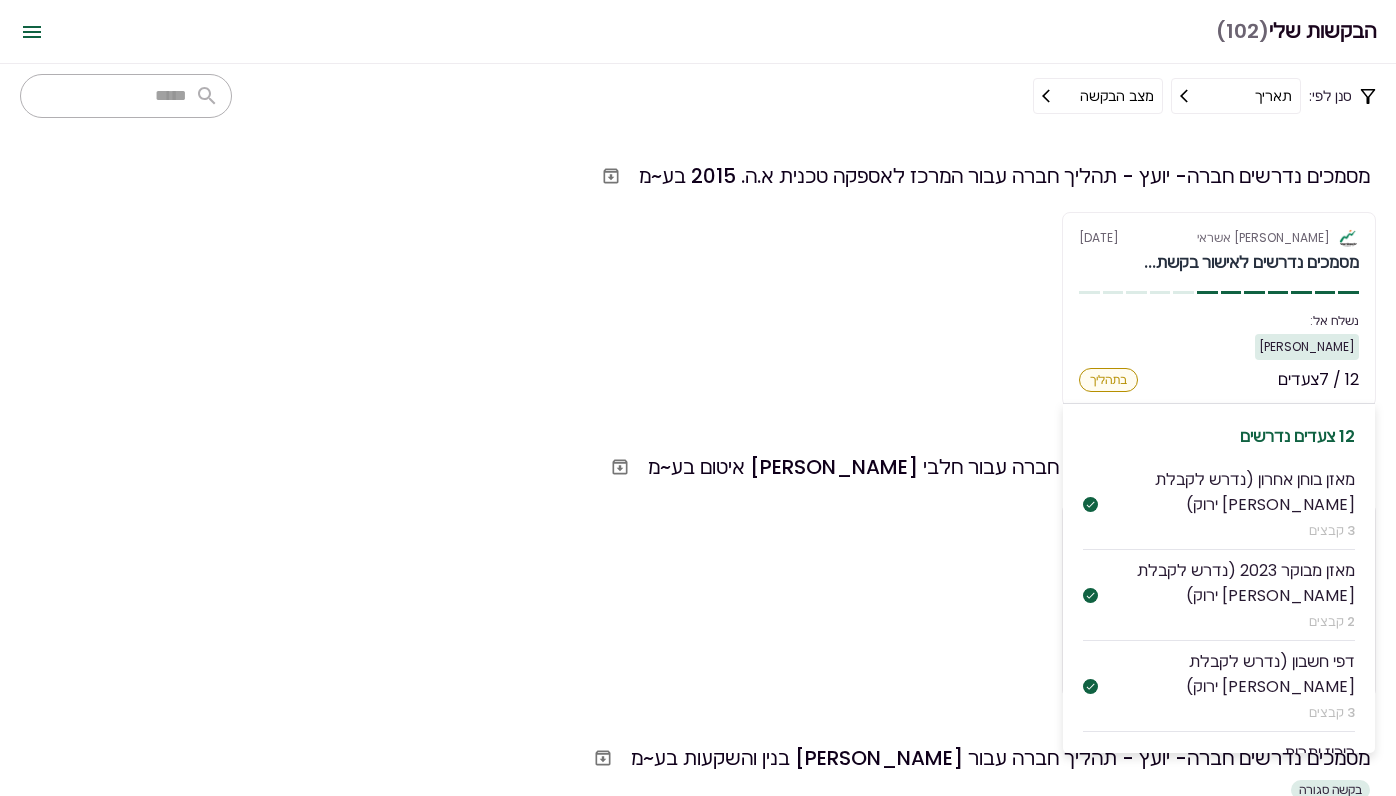 click on "מסמכים נדרשים לאישור בקשת..." at bounding box center [1251, 263] 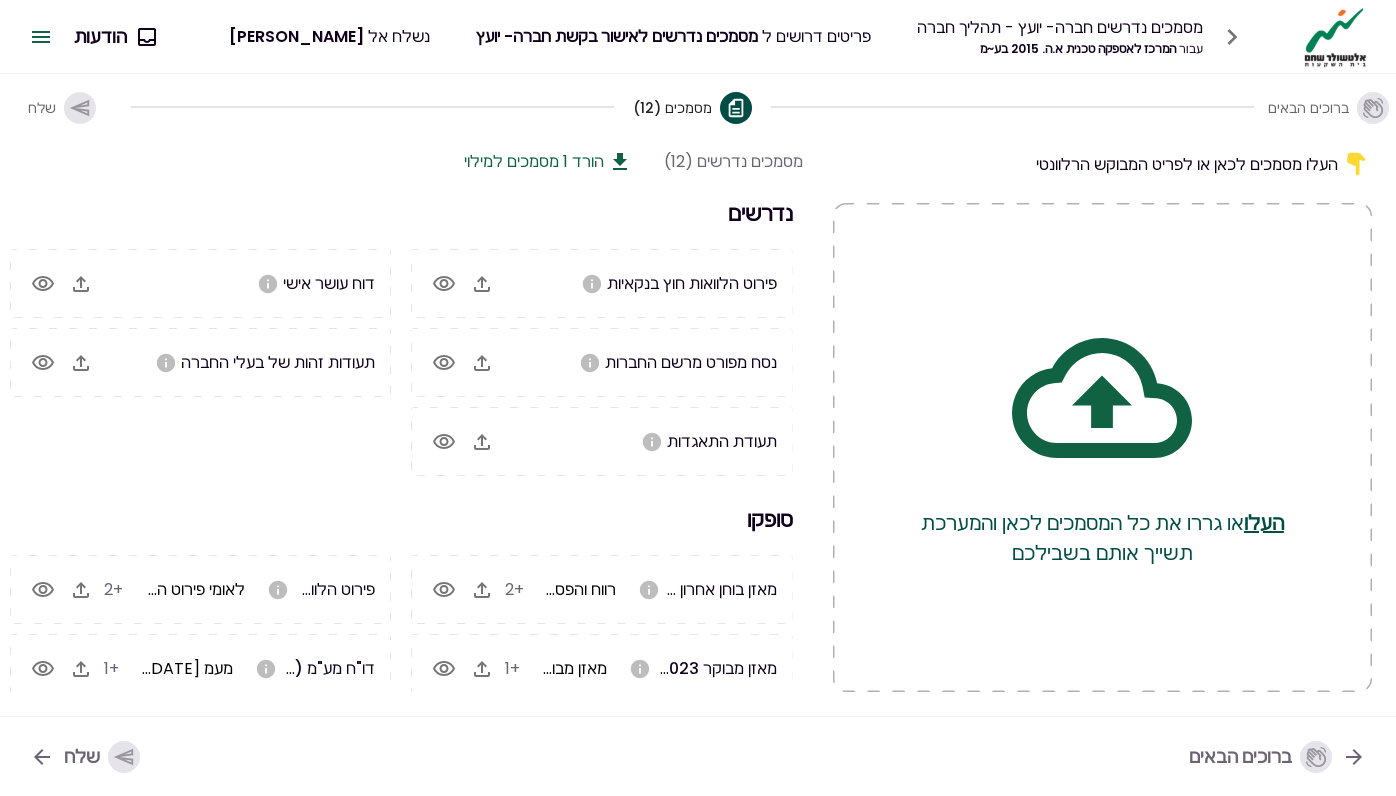 scroll, scrollTop: 0, scrollLeft: -1, axis: horizontal 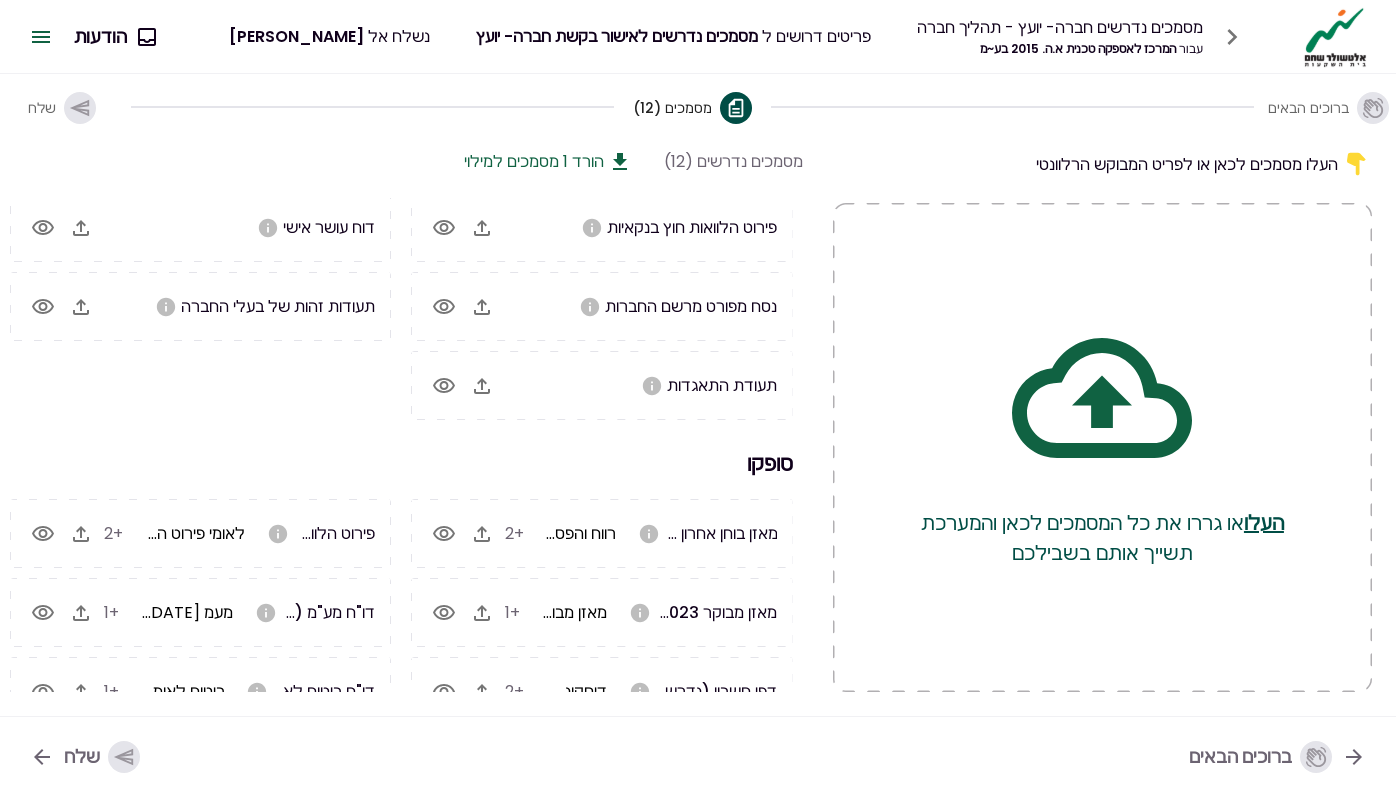 click on "העלו מסמכים לכאן או לפריט המבוקש הרלוונטי העלו  או גררו את כל המסמכים לכאן והמערכת תשייך אותם בשבילכם מסמכים נדרשים (12) הורד 1 מסמכים למילוי נדרשים פירוט הלוואות חוץ בנקאיות   נסח מפורט מרשם החברות   תעודת התאגדות   דוח עושר אישי   תעודות זהות של בעלי החברה   סופקו מאזן בוחן אחרון (נדרש לקבלת [PERSON_NAME] ירוק)   רווח והפסד המרכז עד 31.5.pdf +2 מאזן מבוקר 2023 (נדרש לקבלת [PERSON_NAME] ירוק)   מאזן מבוקר חתום 2024.pdf +1 דפי חשבון (נדרש לקבלת [PERSON_NAME] ירוק)   דיסקונט דפי חשבון.pdf +2 ריכוז יתרות   לאומי ריכוז יתרות.pdf +2 פירוט הלוואות בנקאיות   לאומי פירוט הלוואות.pdf +2 דו"ח מע"מ (ESNA)   מעמ [DATE].pdf +1   +1" at bounding box center (698, 427) 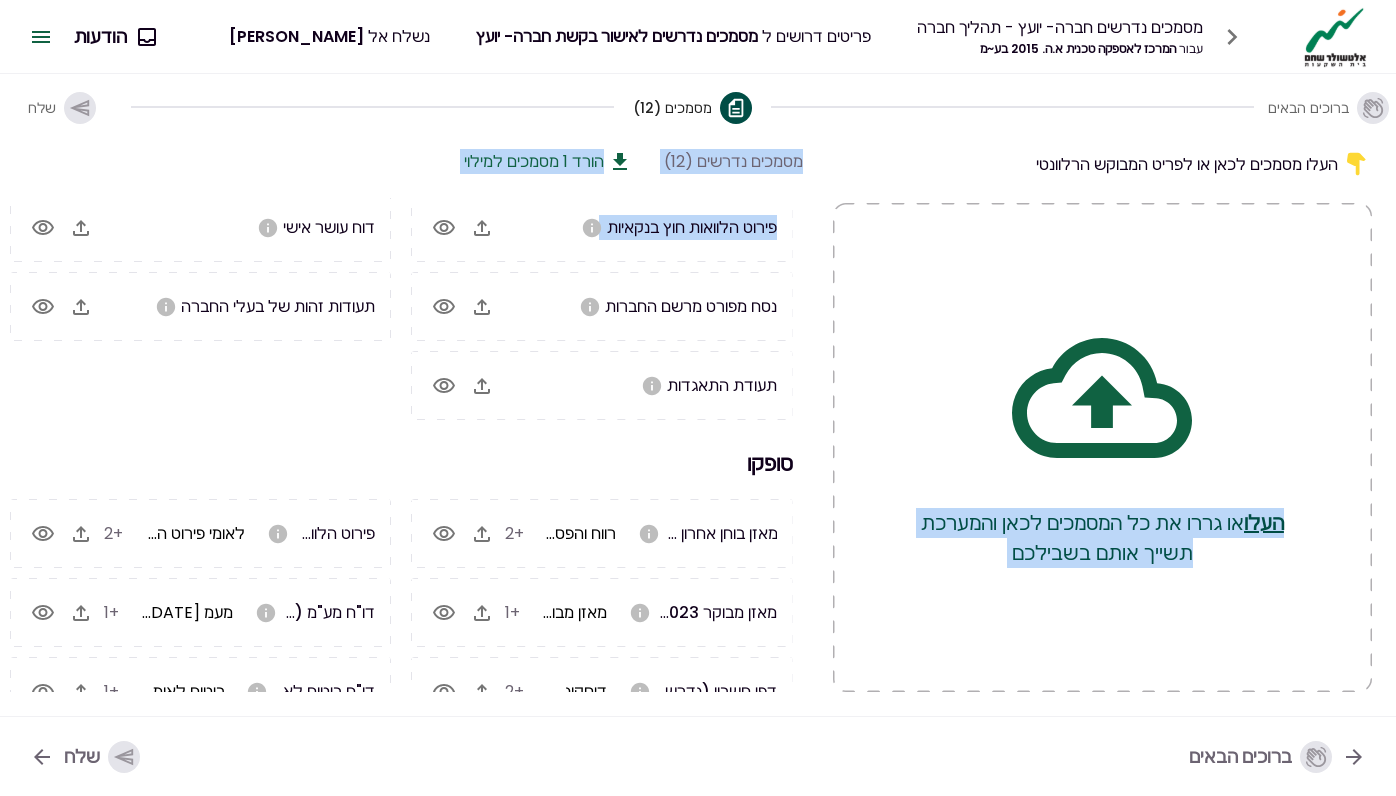 click on "נסח מפורט מרשם החברות" at bounding box center (601, 306) 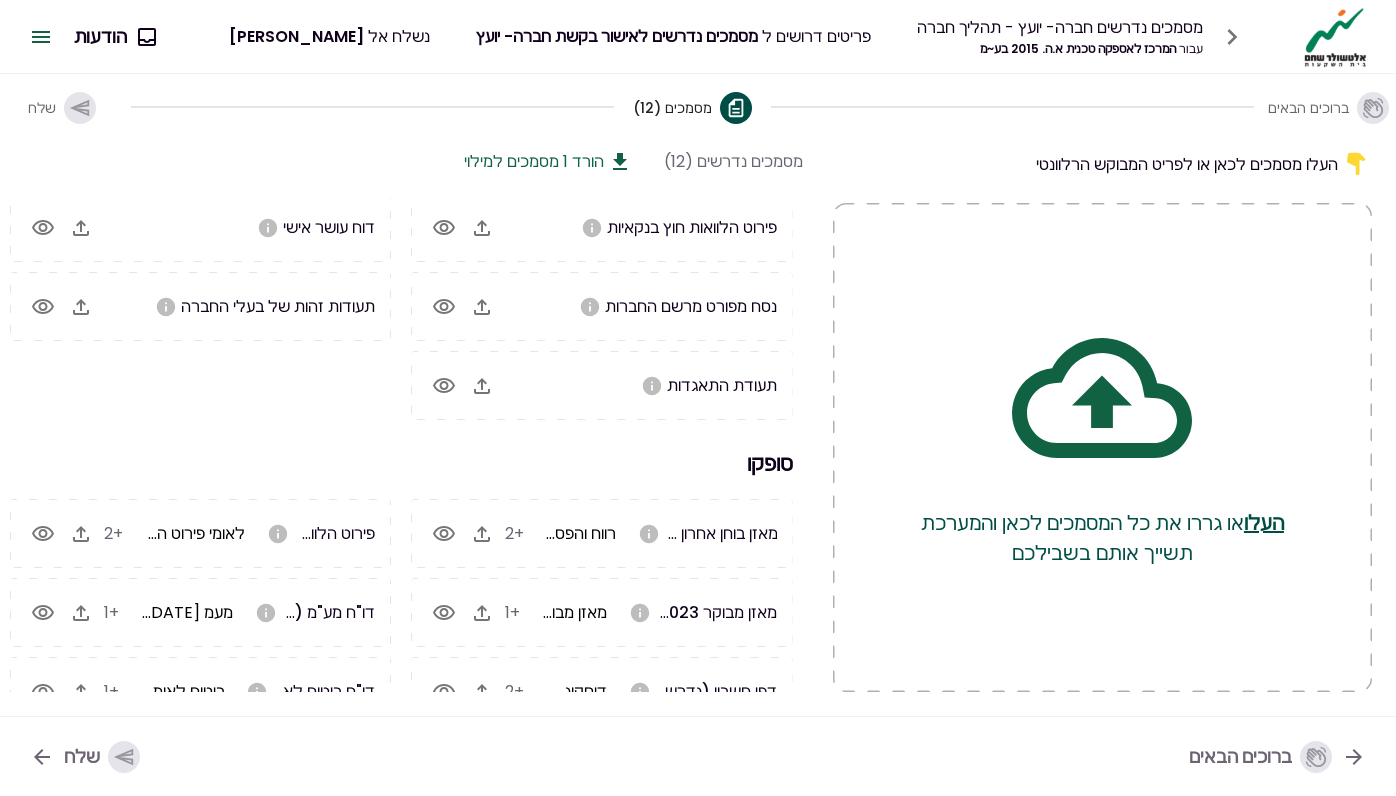 click 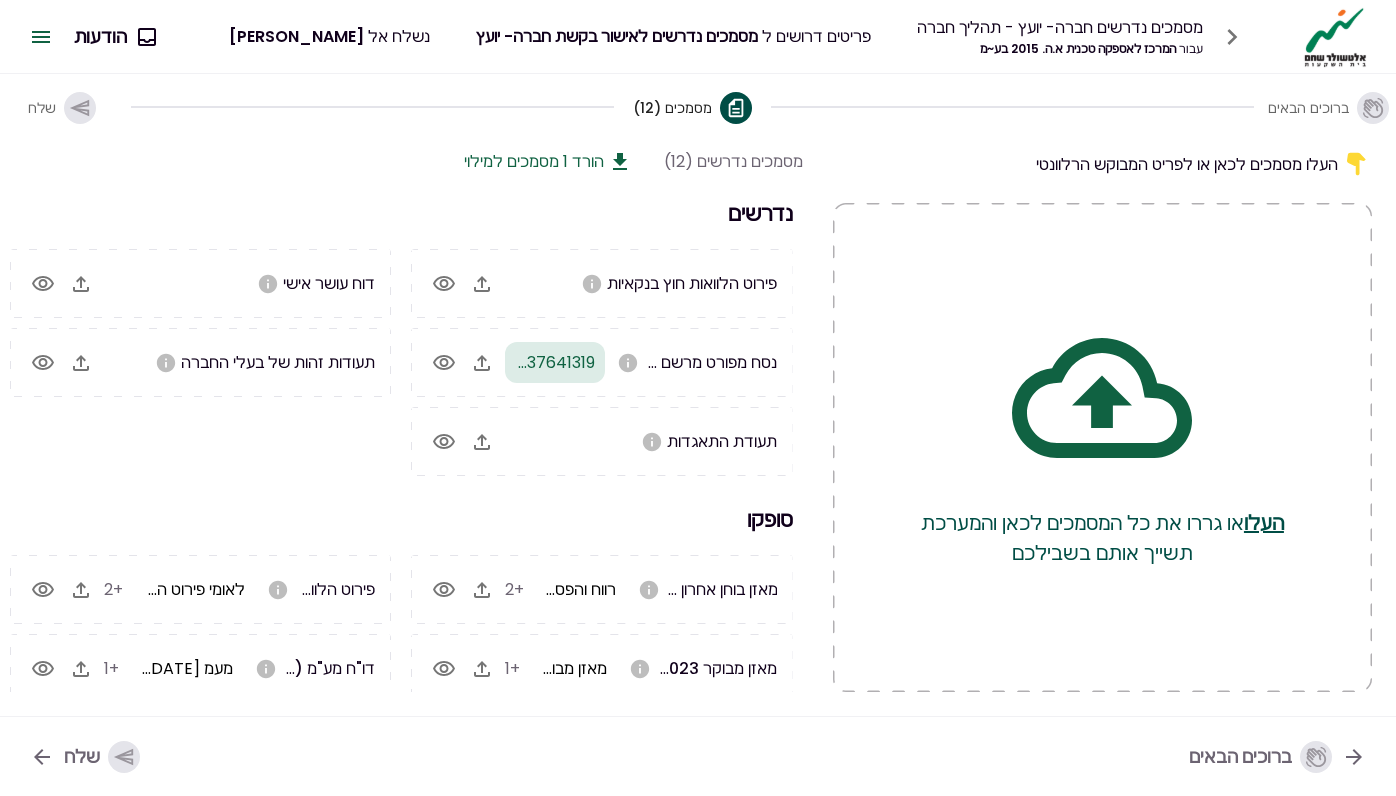 scroll, scrollTop: 0, scrollLeft: 0, axis: both 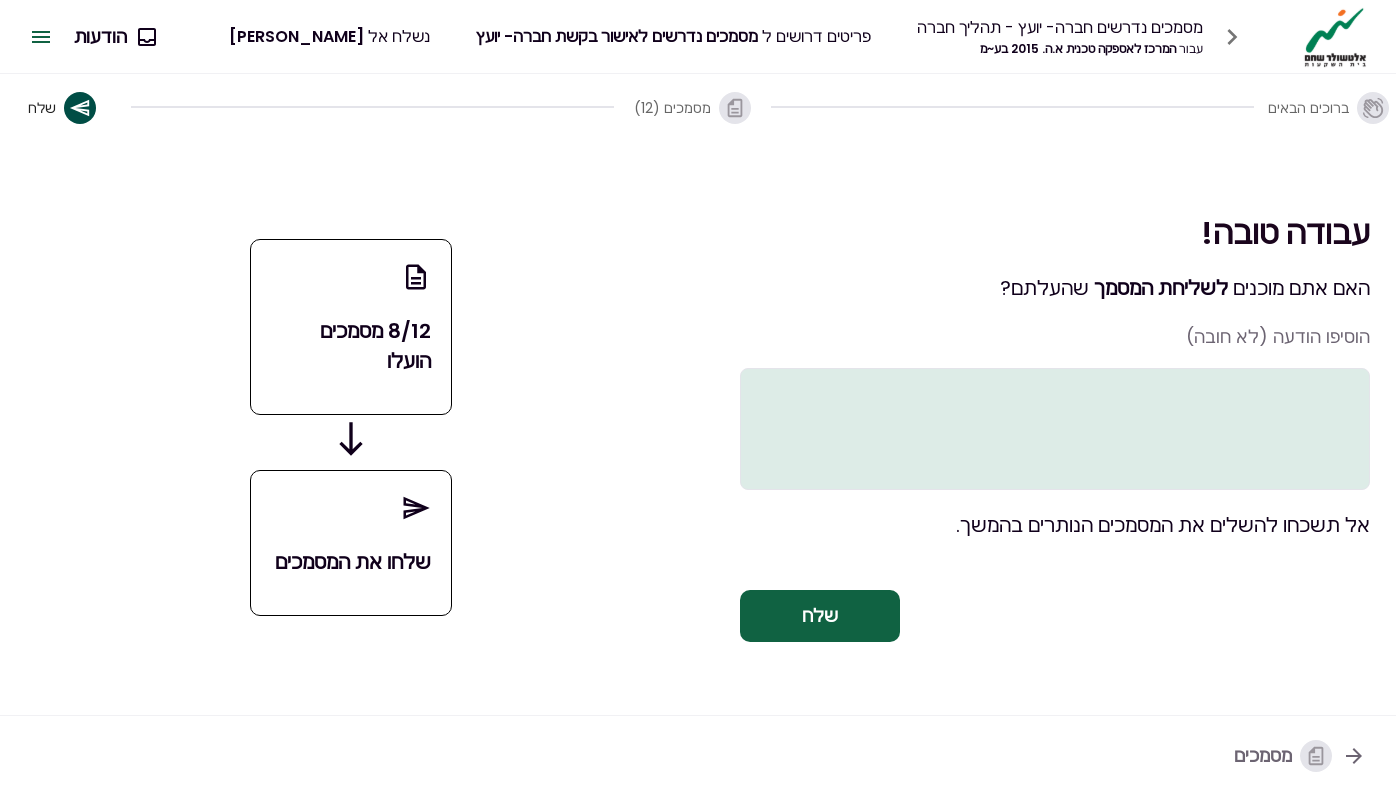 click on "שלח" at bounding box center [820, 616] 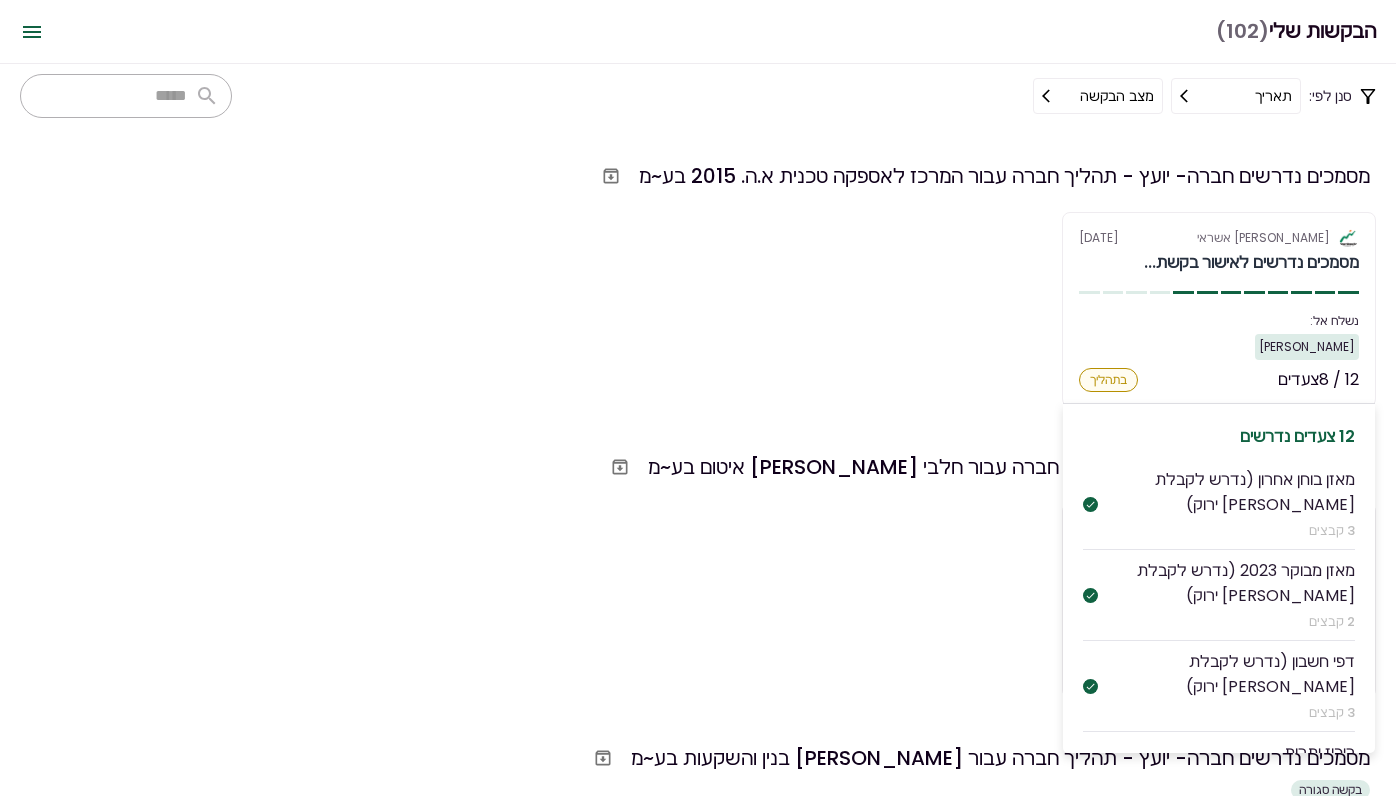 click on "[PERSON_NAME] אשראי [DATE]" at bounding box center (1219, 238) 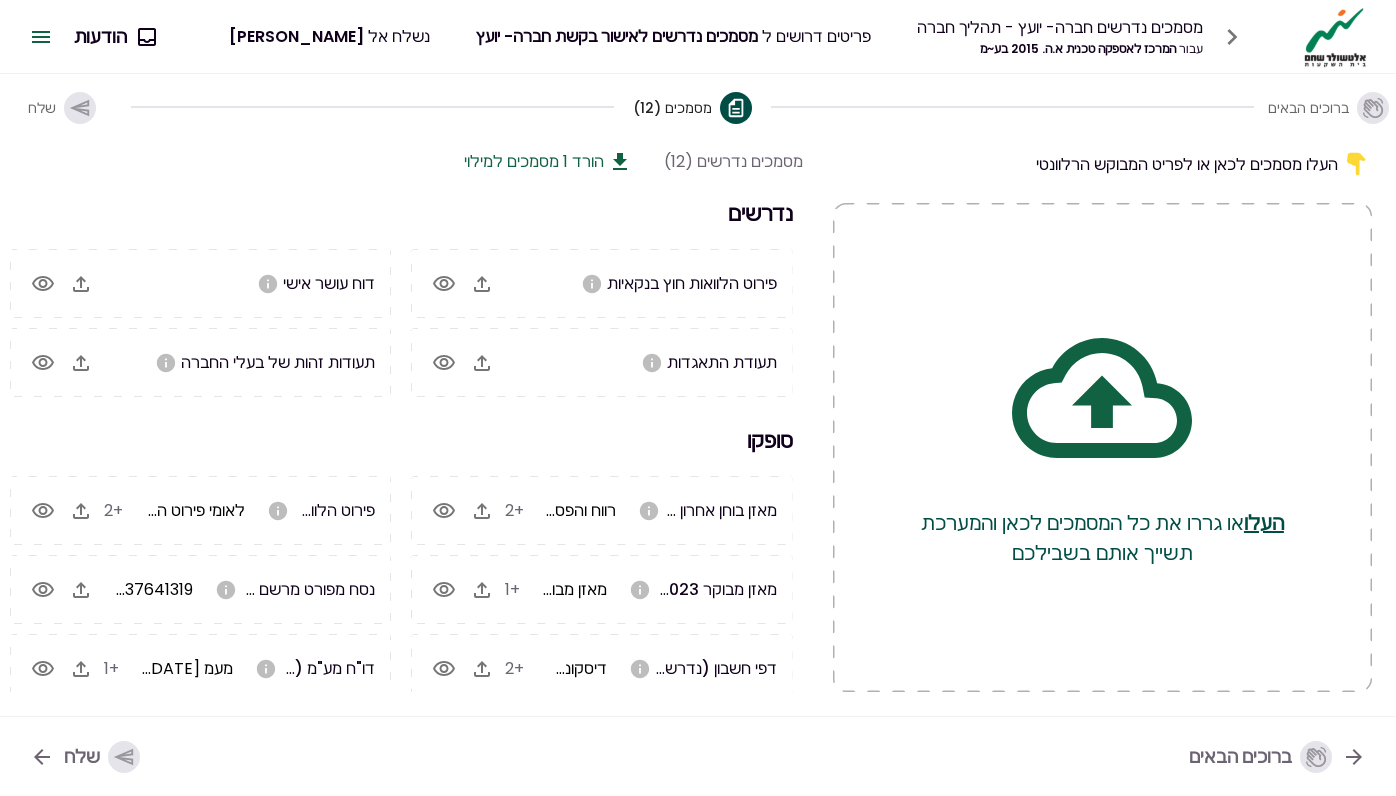 scroll, scrollTop: 0, scrollLeft: -1, axis: horizontal 